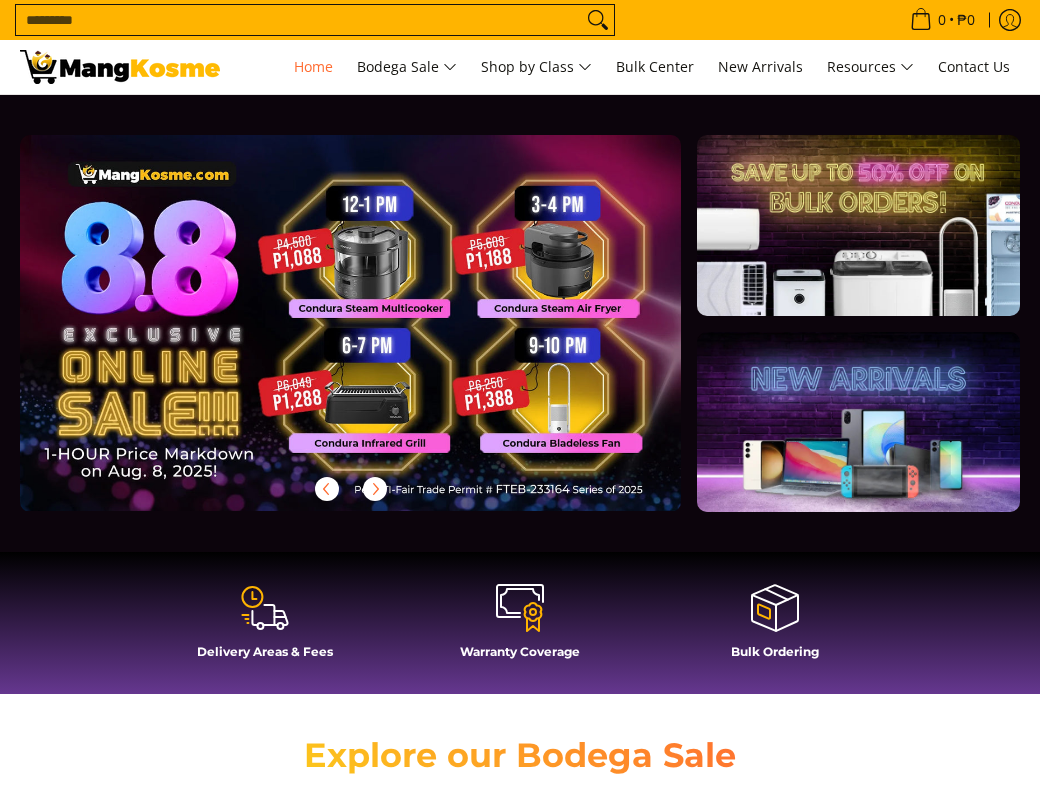 scroll, scrollTop: 0, scrollLeft: 0, axis: both 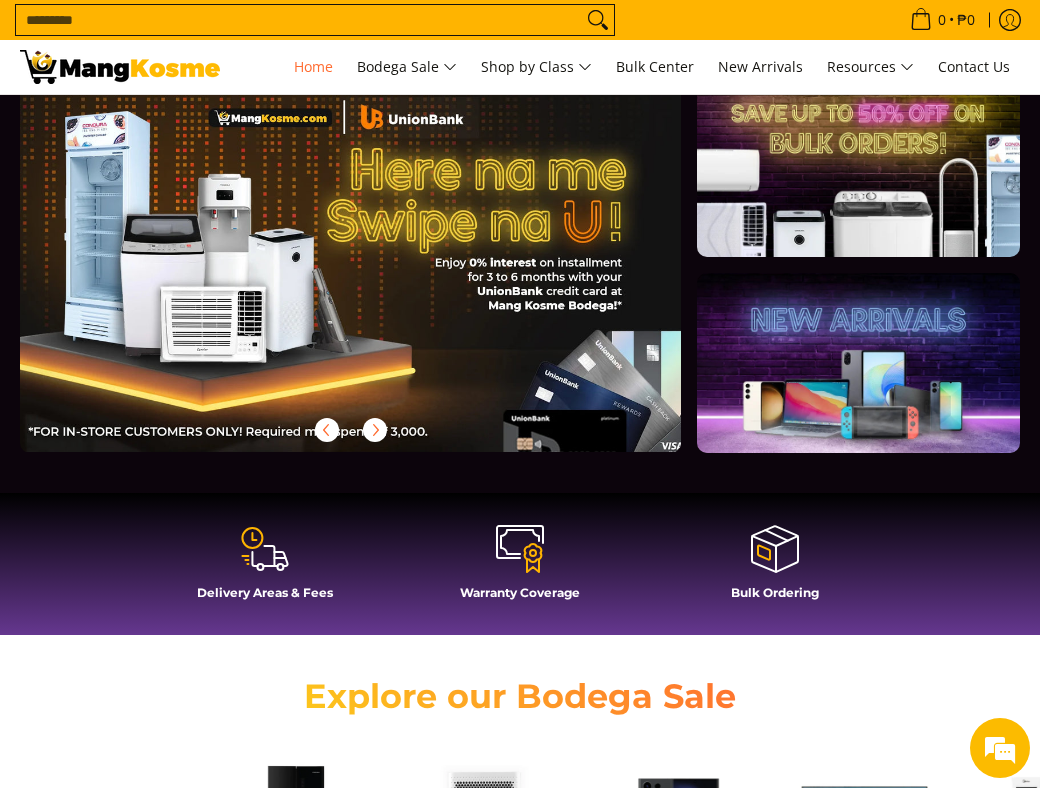 click at bounding box center (382, 280) 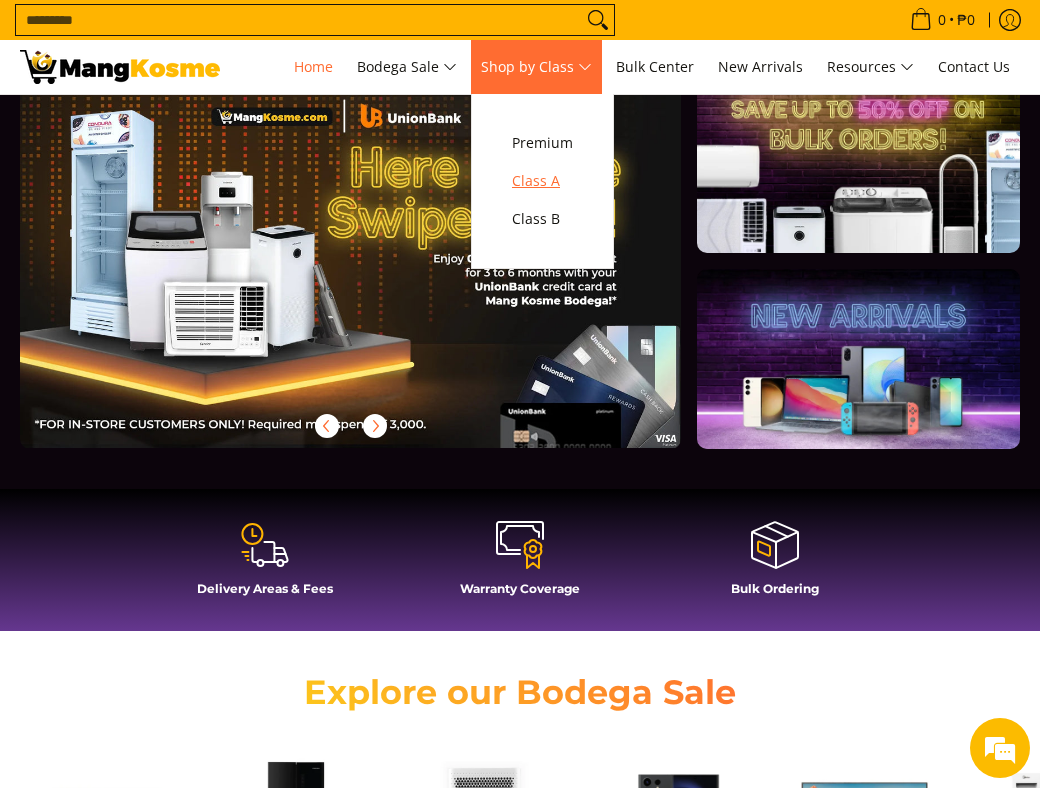 click on "Class A" at bounding box center (542, 181) 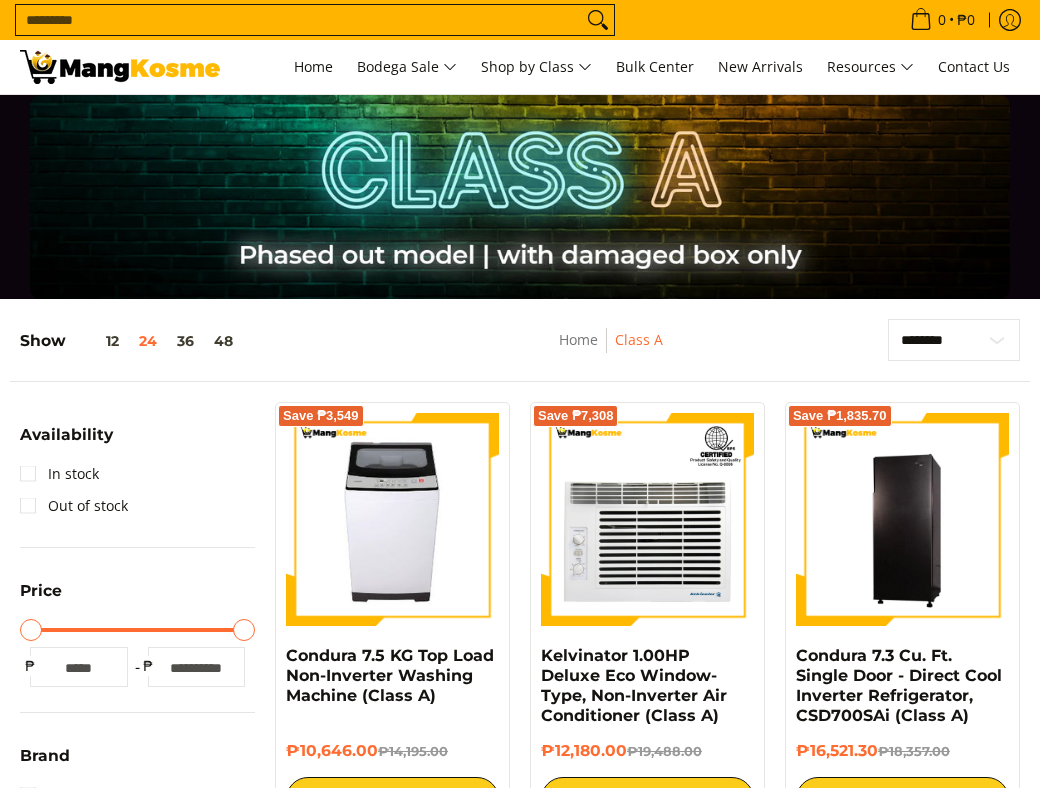 scroll, scrollTop: 182, scrollLeft: 0, axis: vertical 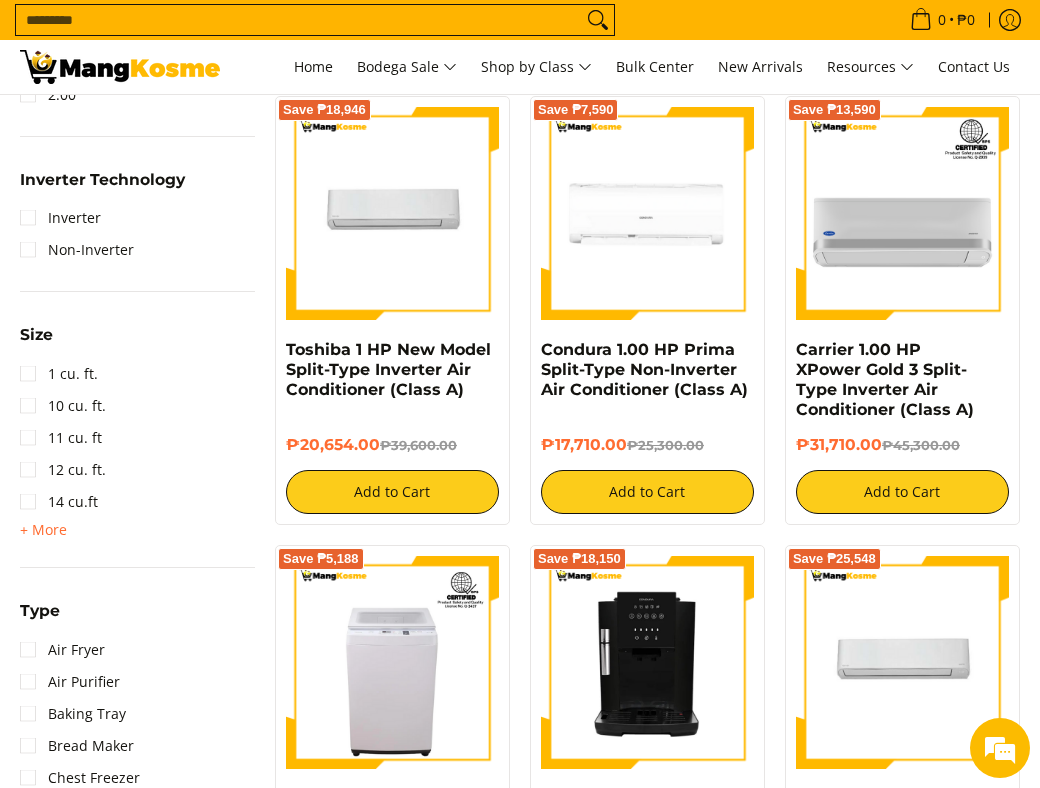 click on "Search..." at bounding box center (299, 20) 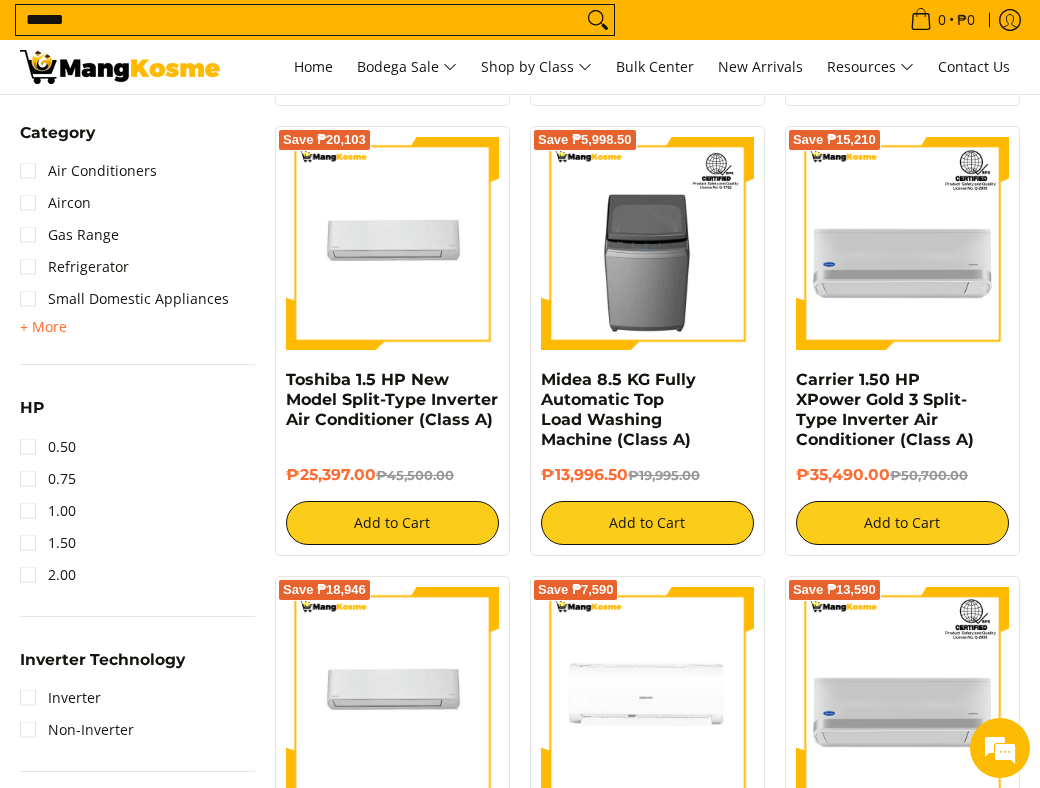scroll, scrollTop: 1148, scrollLeft: 0, axis: vertical 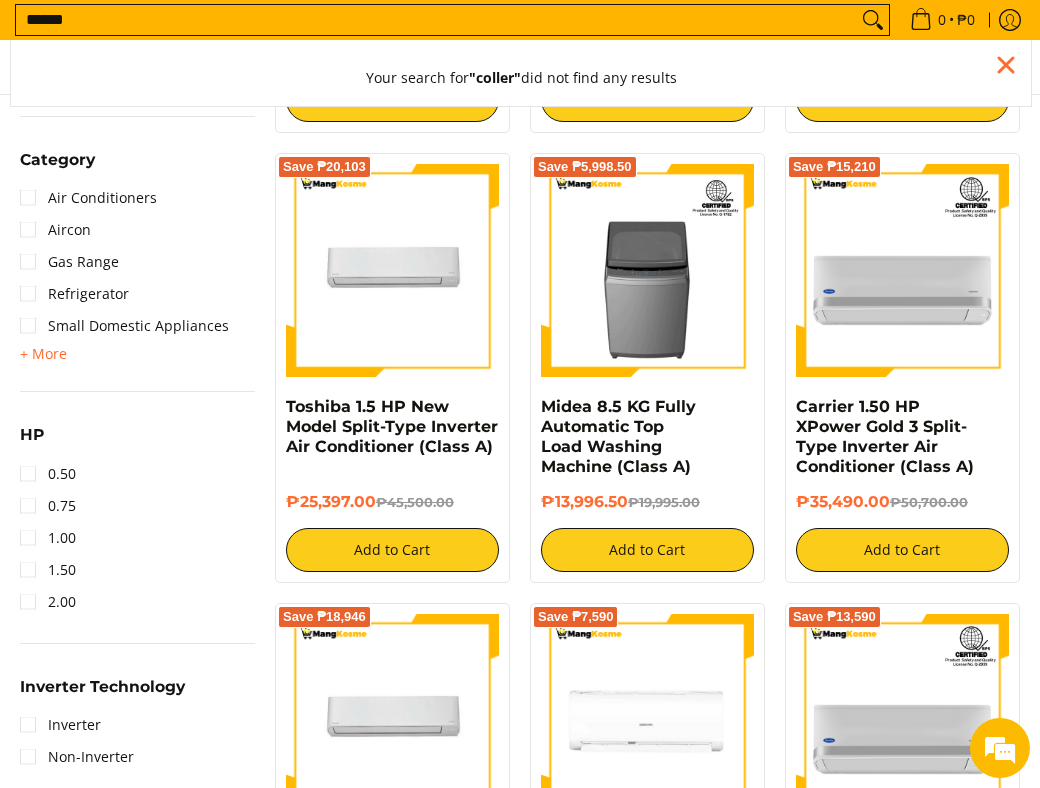 type on "******" 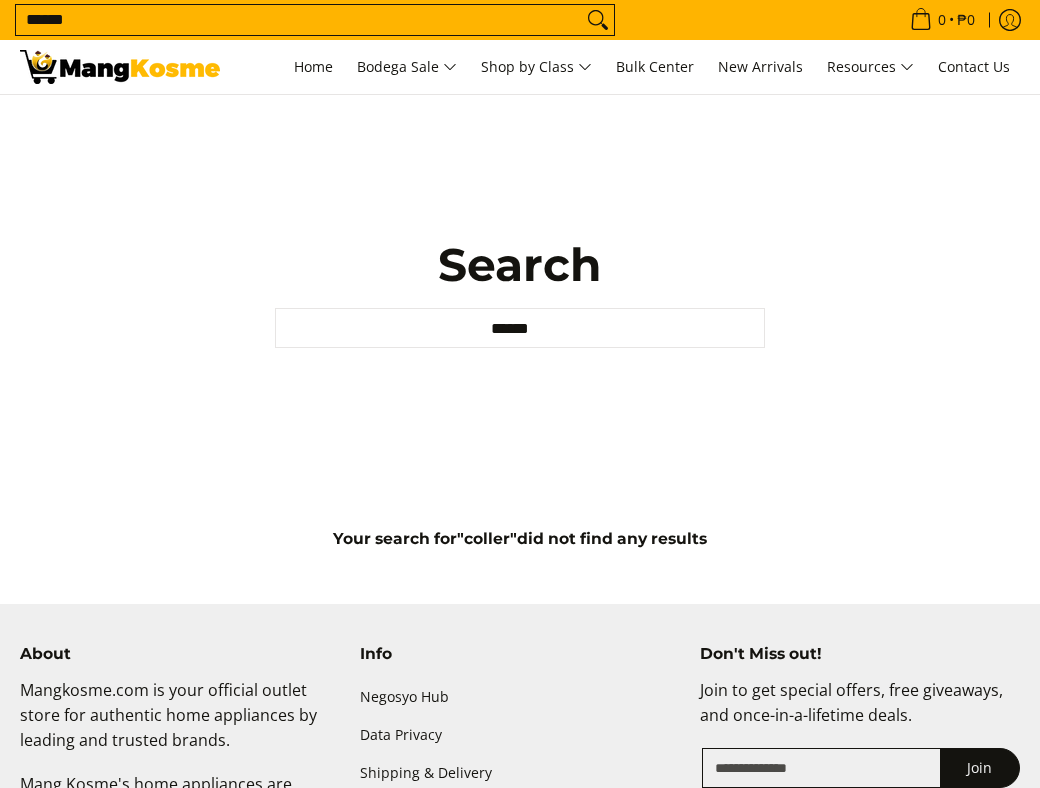 scroll, scrollTop: 0, scrollLeft: 0, axis: both 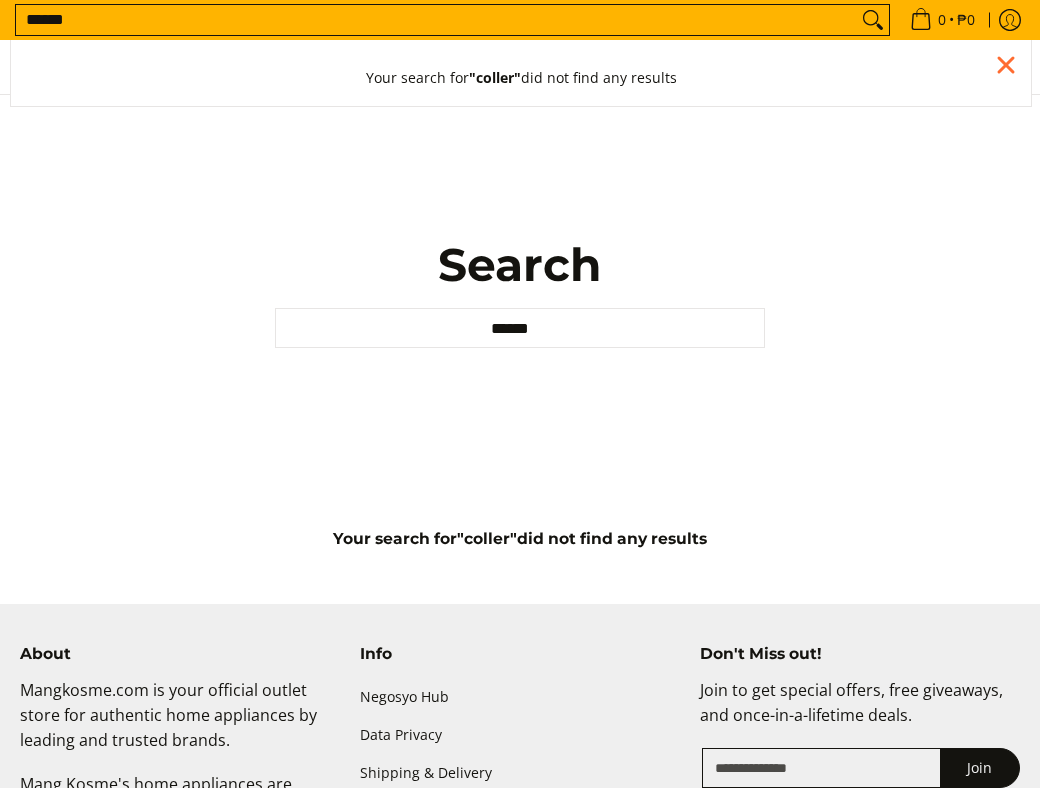 click on "******" at bounding box center [436, 20] 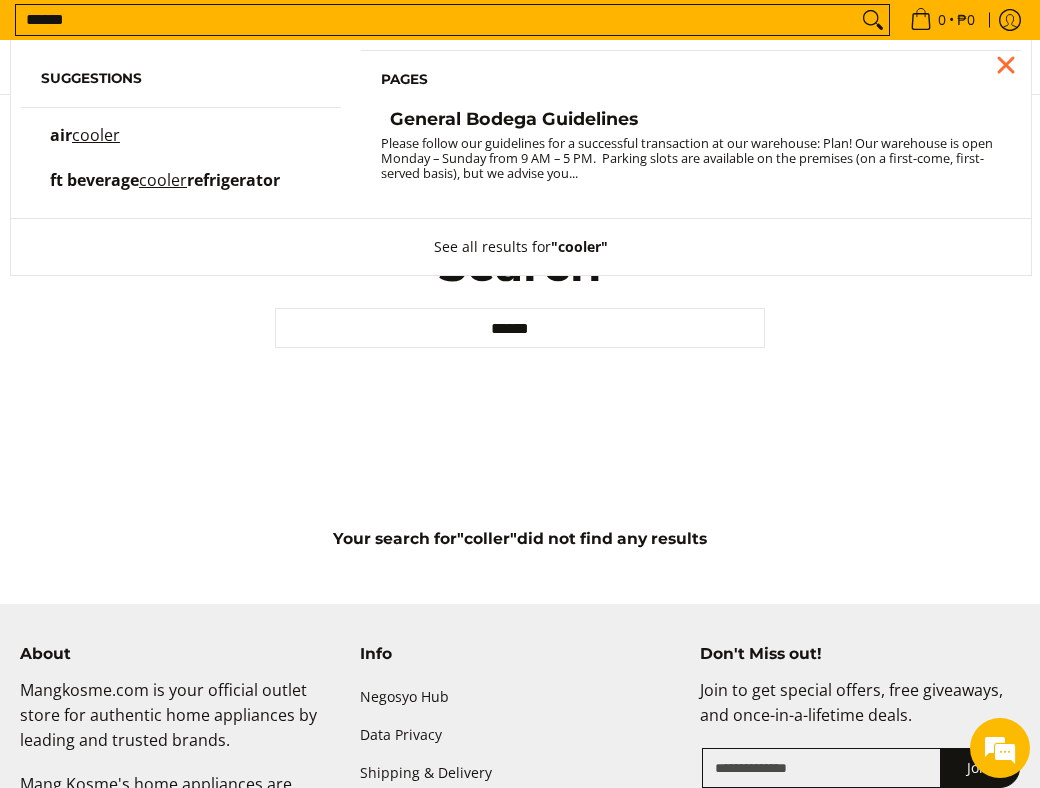 type on "******" 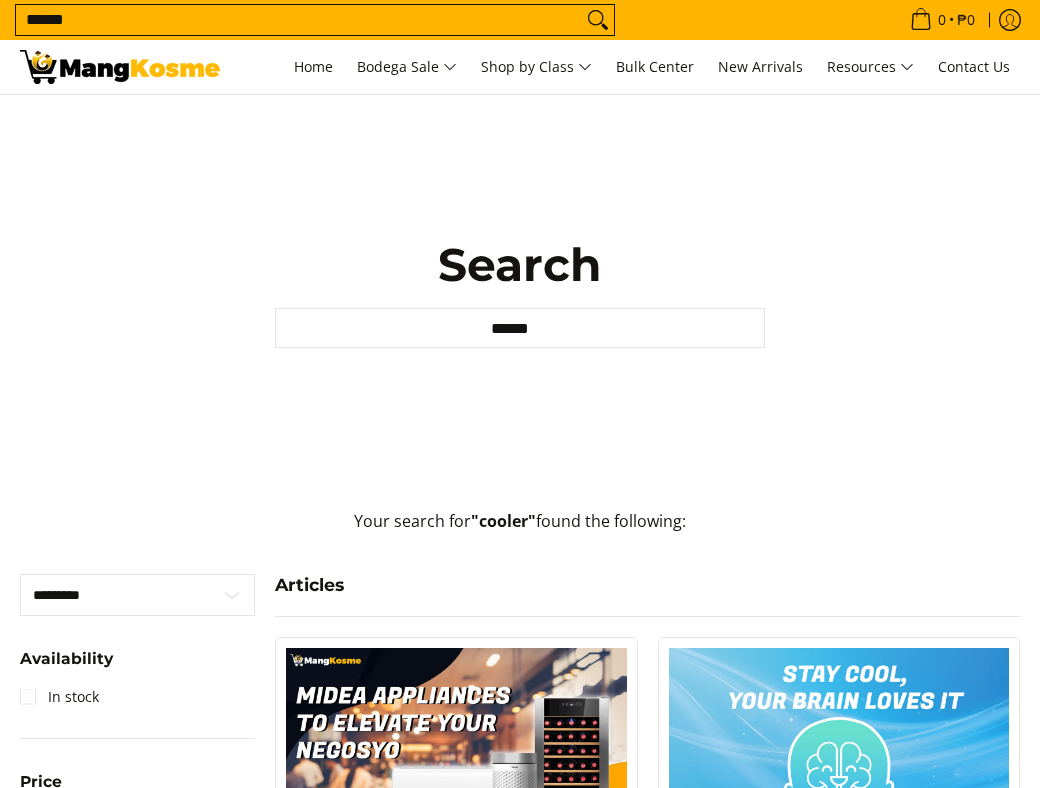 scroll, scrollTop: 0, scrollLeft: 0, axis: both 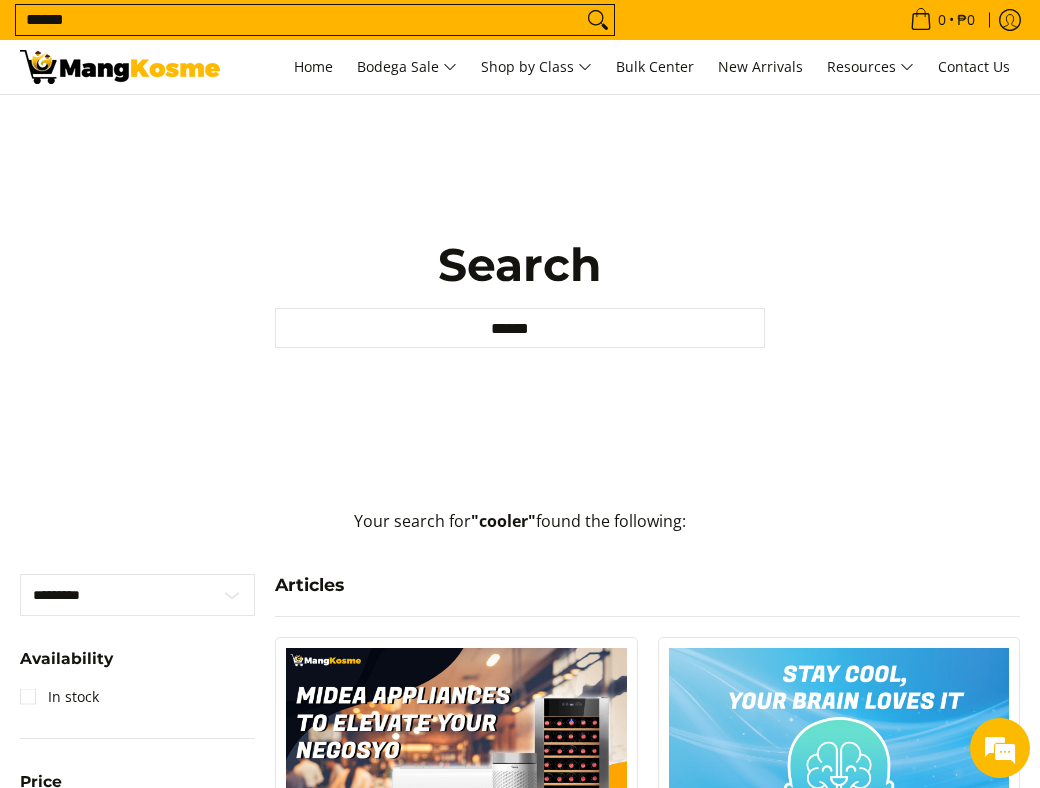 click on "******" at bounding box center (299, 20) 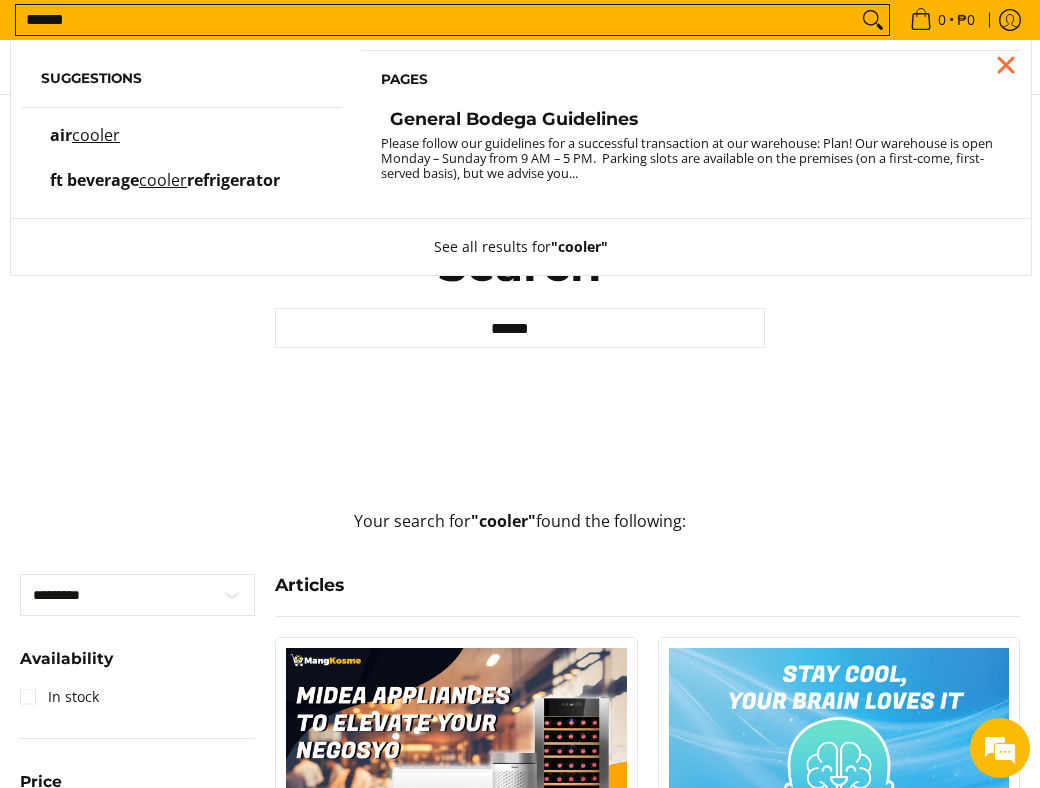 click on "******" at bounding box center [436, 20] 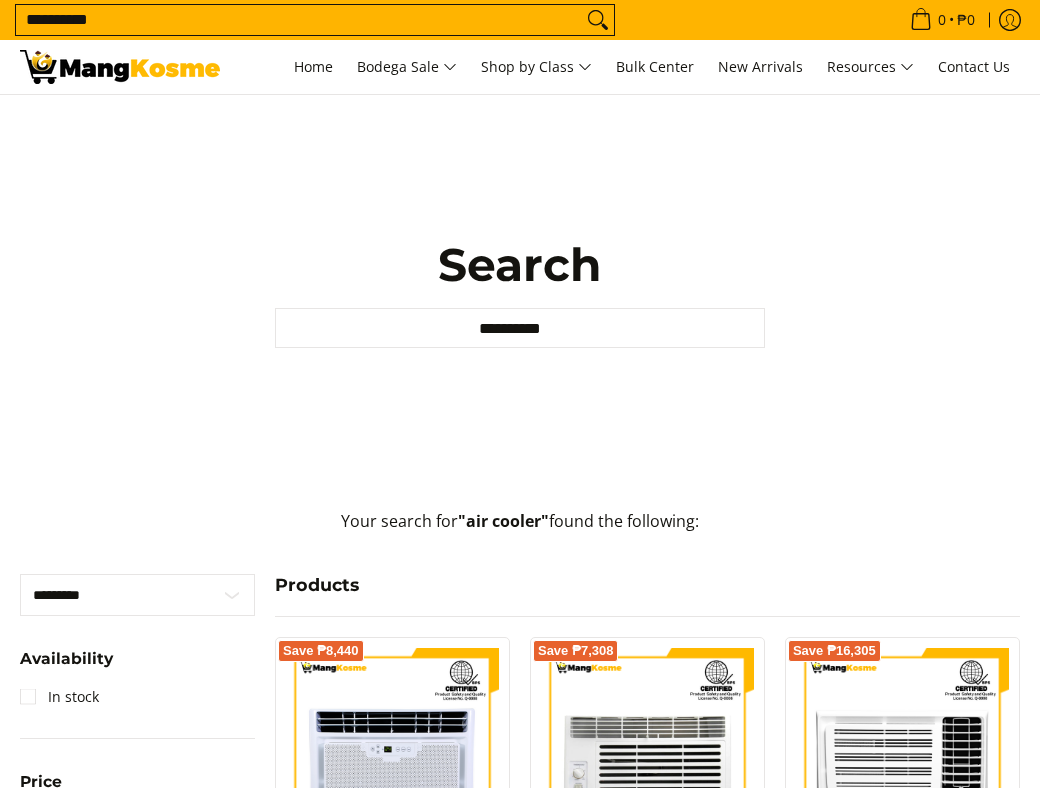 scroll, scrollTop: 0, scrollLeft: 0, axis: both 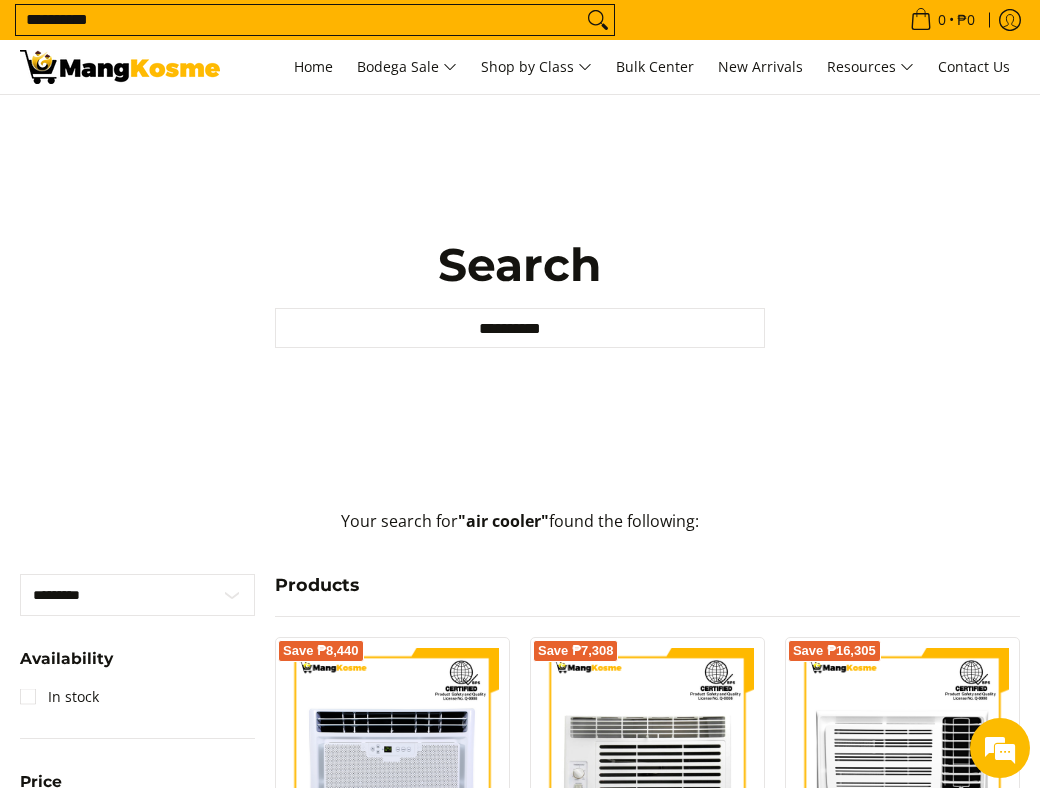 click on "**********" at bounding box center [520, 328] 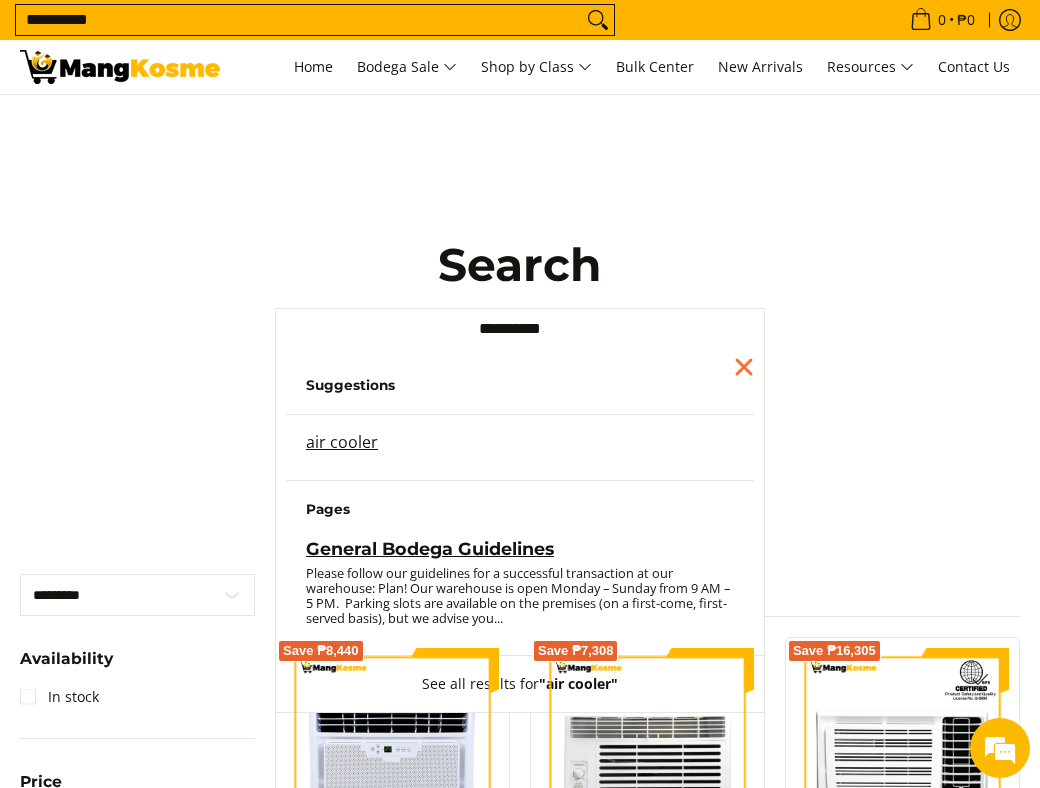 click on "air cooler" at bounding box center [342, 442] 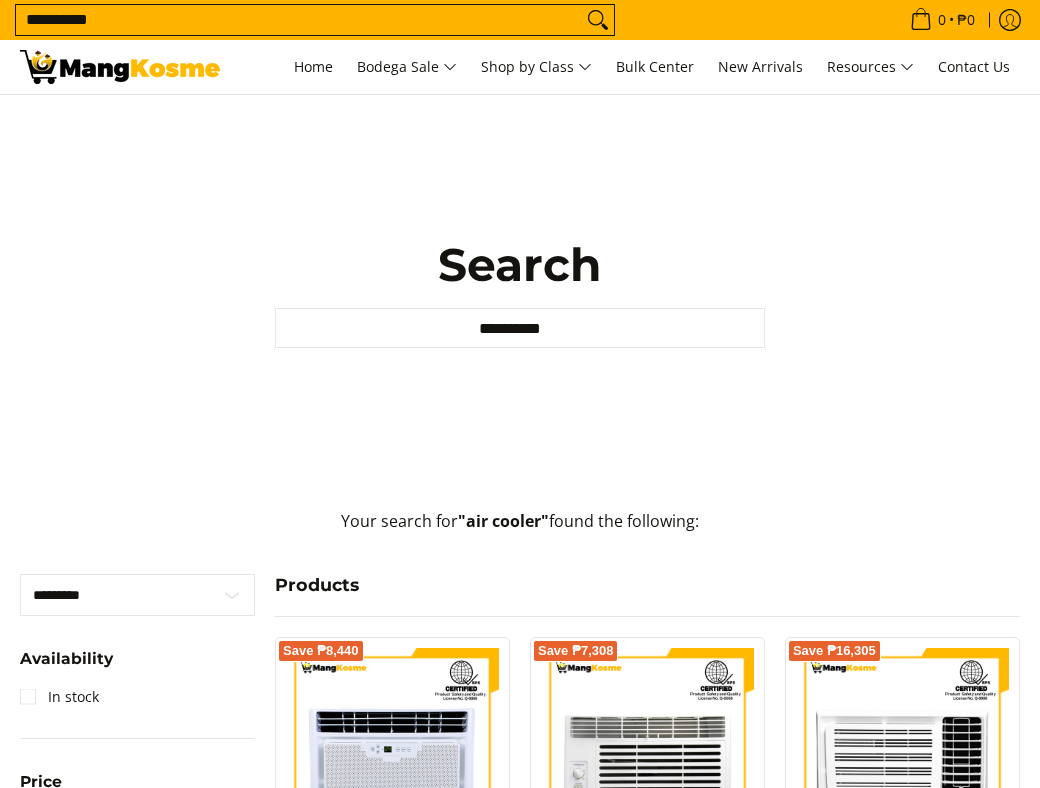 scroll, scrollTop: 0, scrollLeft: 0, axis: both 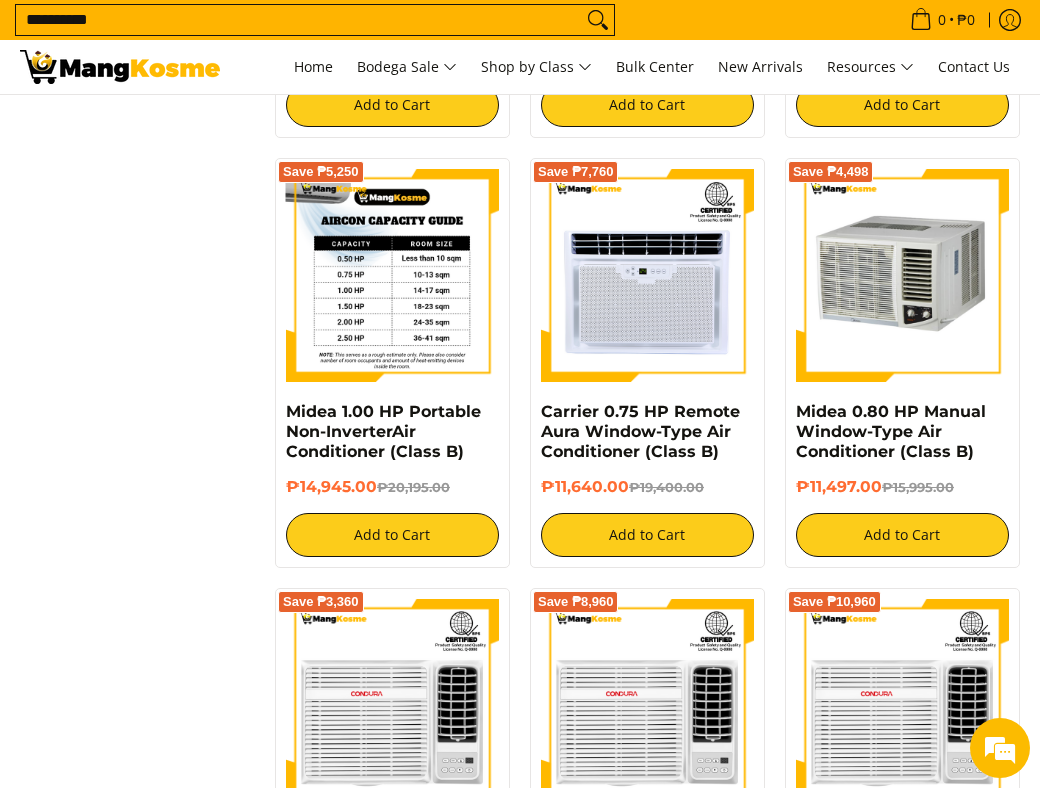 click at bounding box center (392, 275) 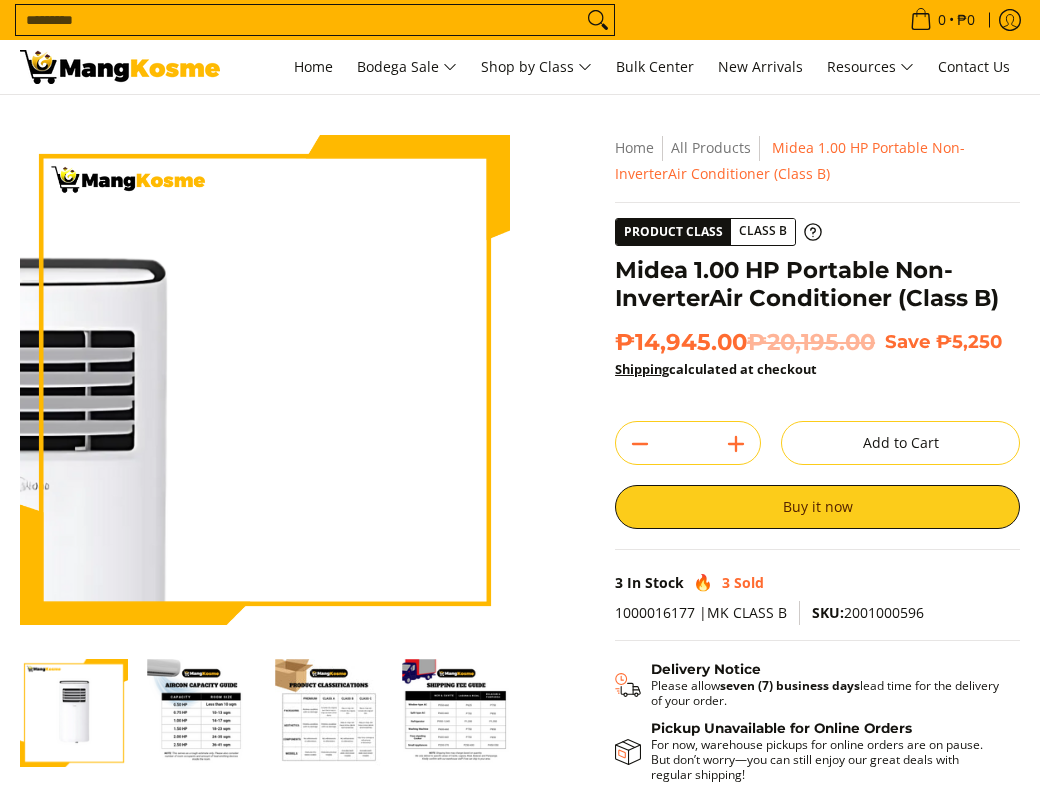 scroll, scrollTop: 0, scrollLeft: 0, axis: both 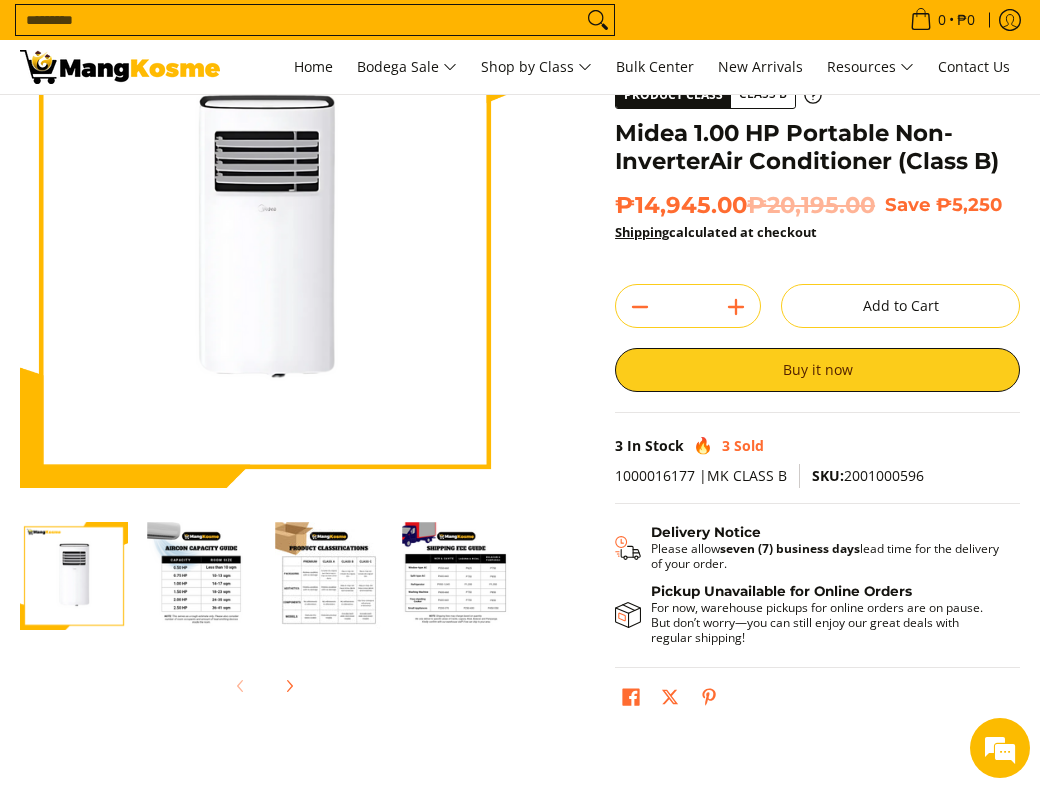click at bounding box center (202, 576) 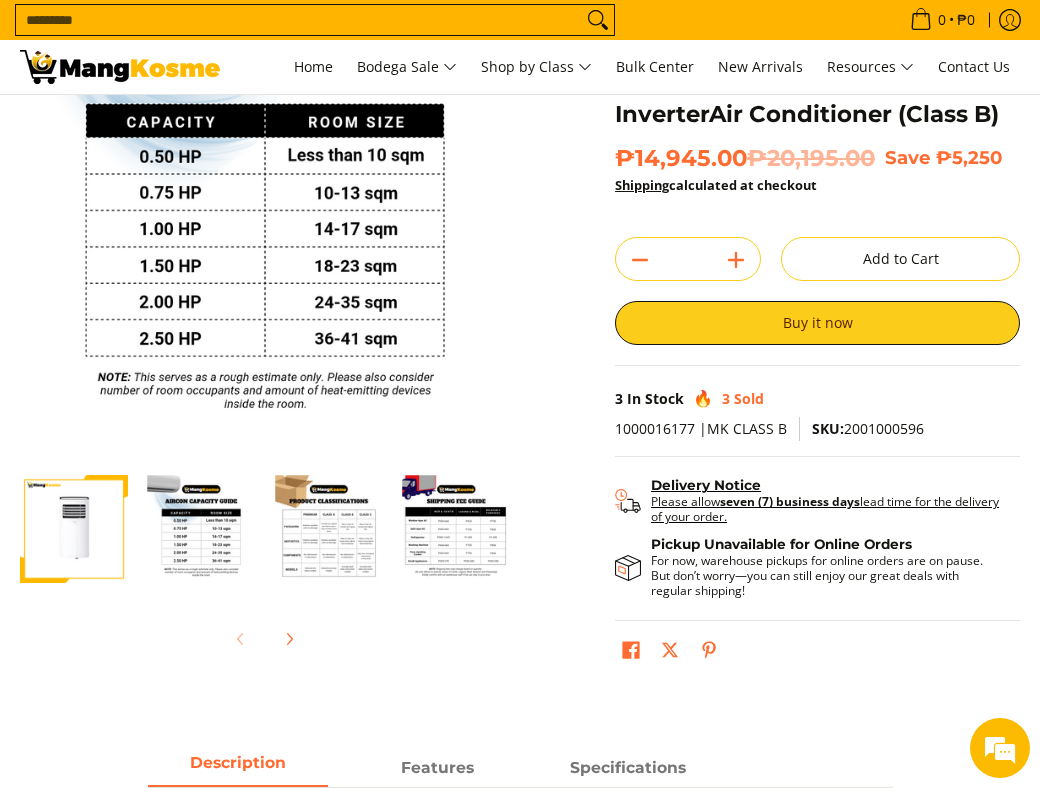 scroll, scrollTop: 182, scrollLeft: 0, axis: vertical 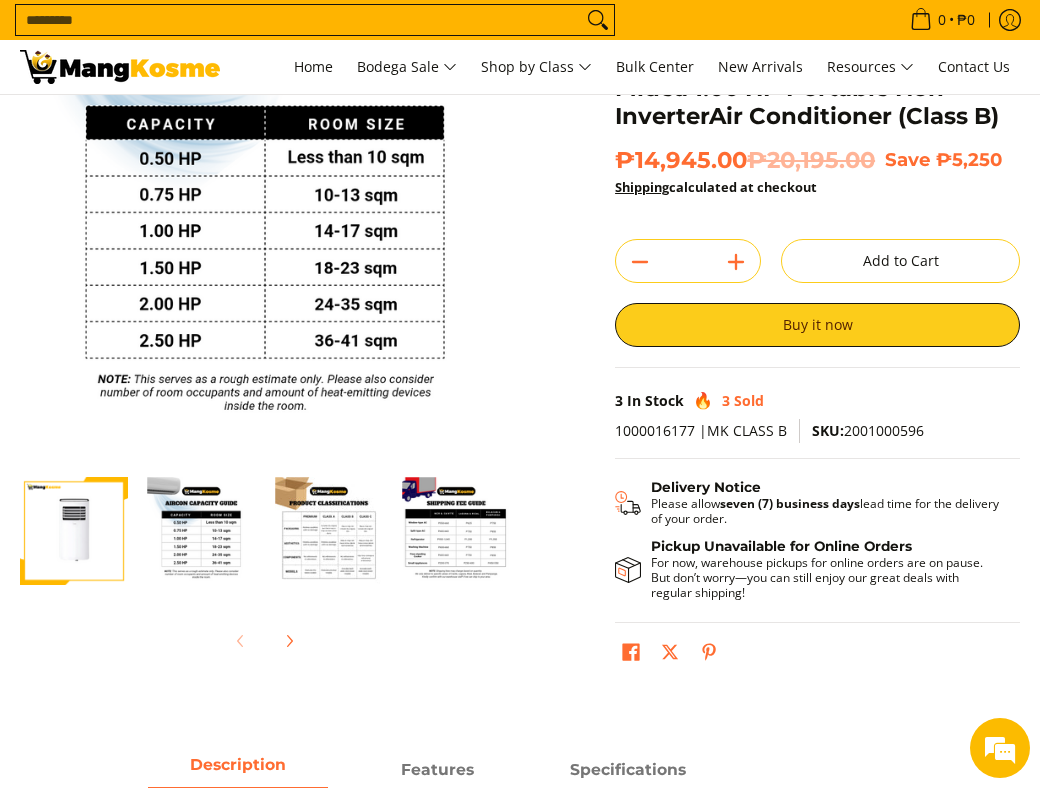 click at bounding box center [202, 531] 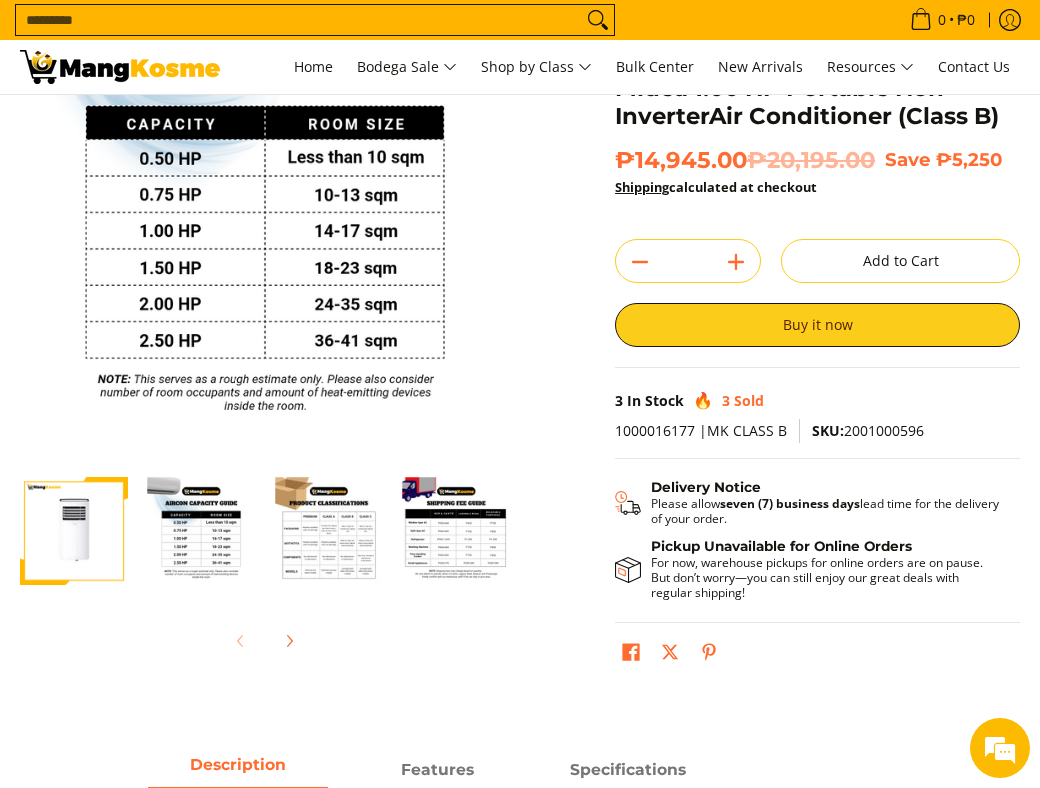 click at bounding box center [329, 531] 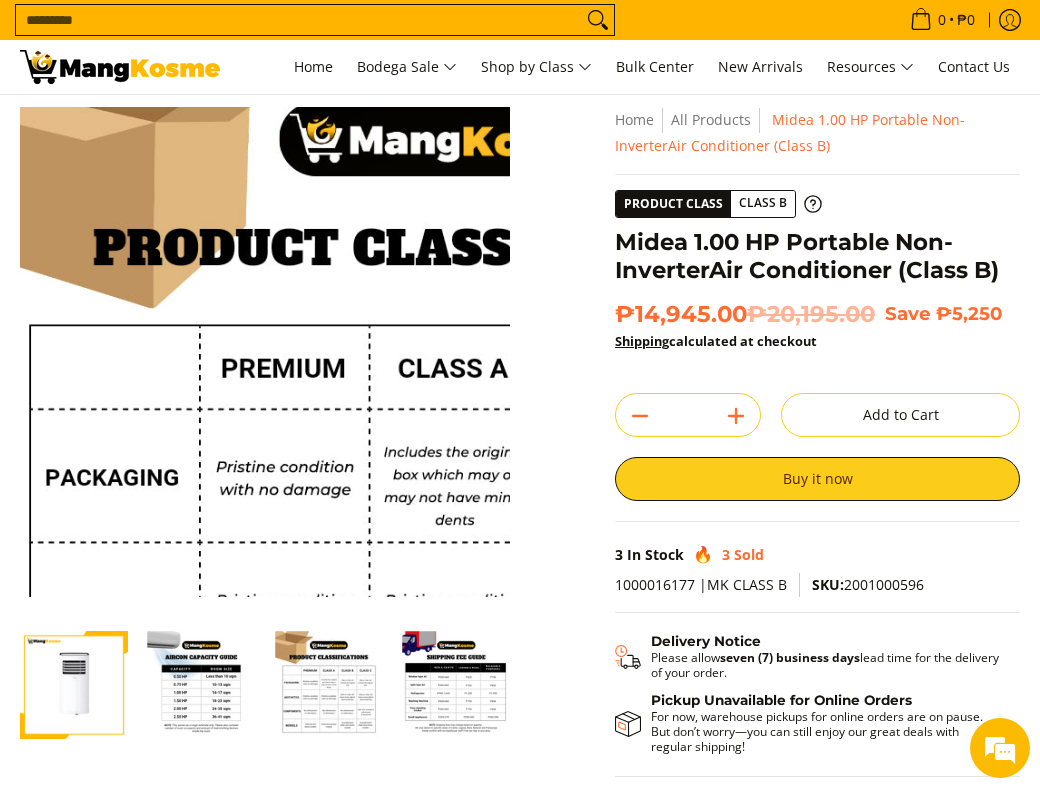 scroll, scrollTop: 0, scrollLeft: 0, axis: both 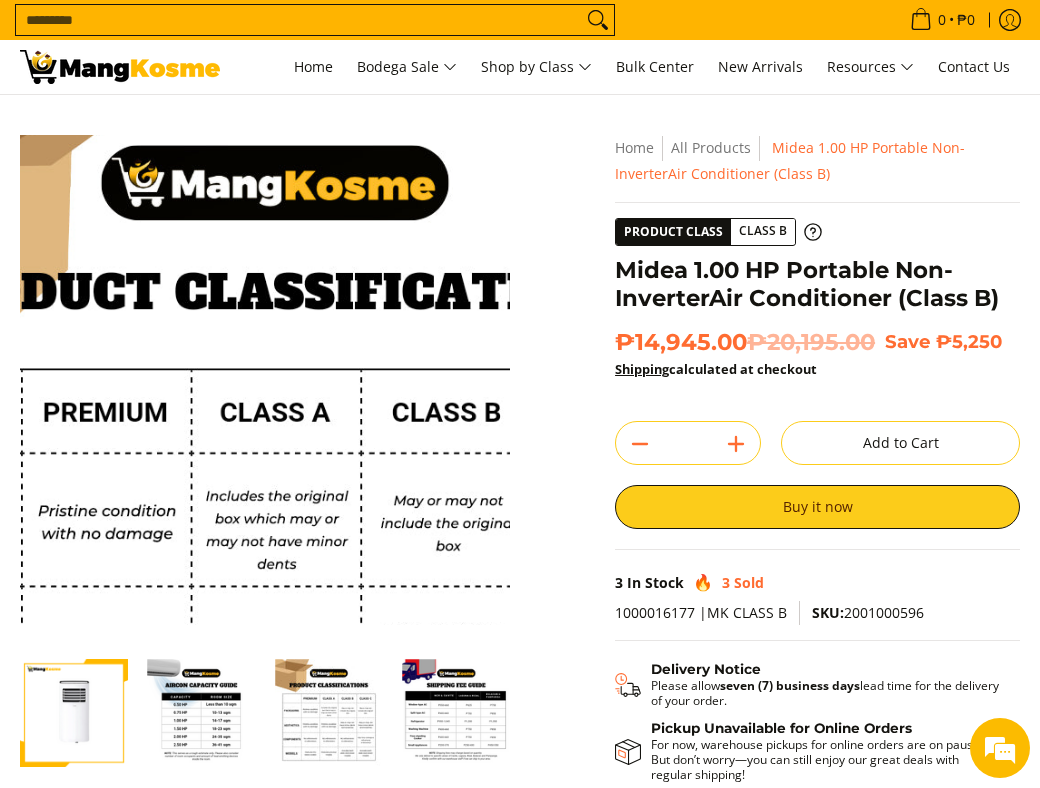 click at bounding box center (265, 380) 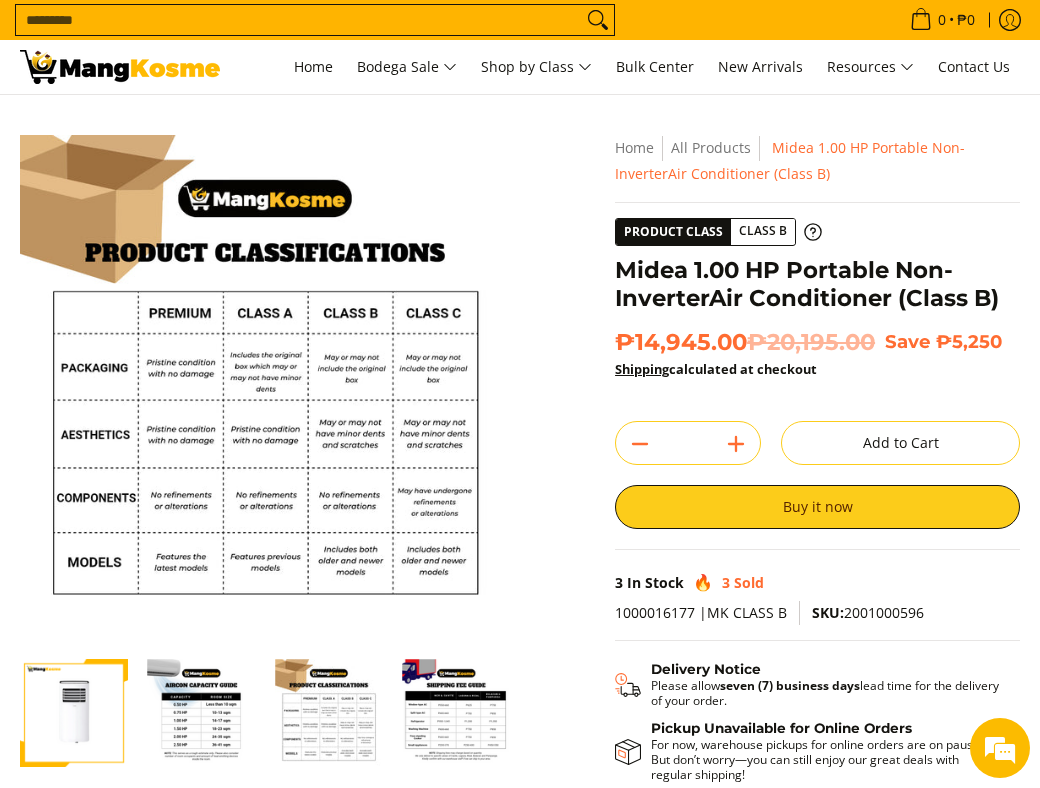 click at bounding box center (74, 713) 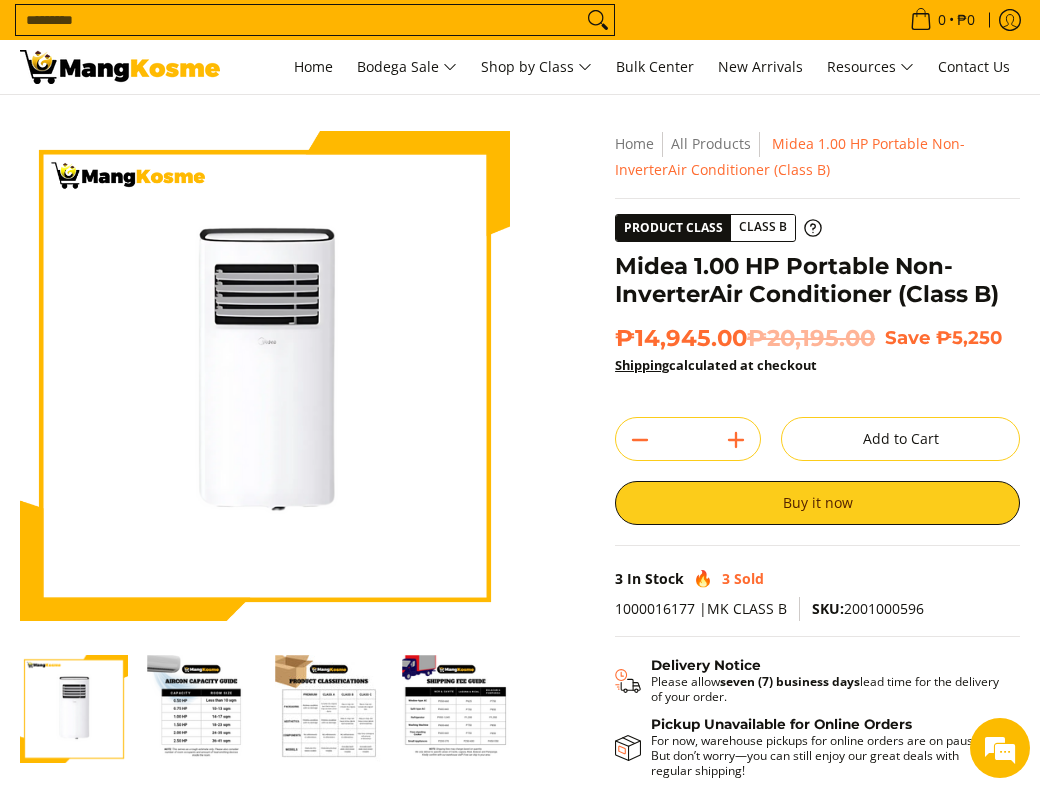 scroll, scrollTop: 0, scrollLeft: 0, axis: both 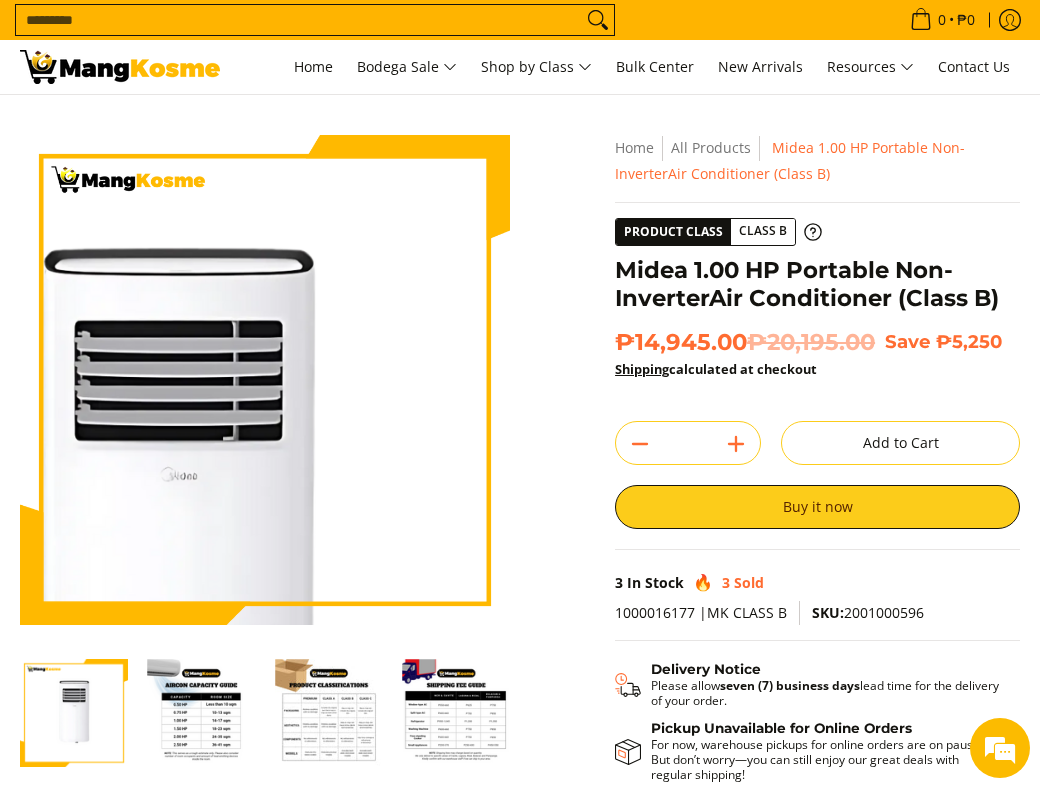 click at bounding box center [265, 380] 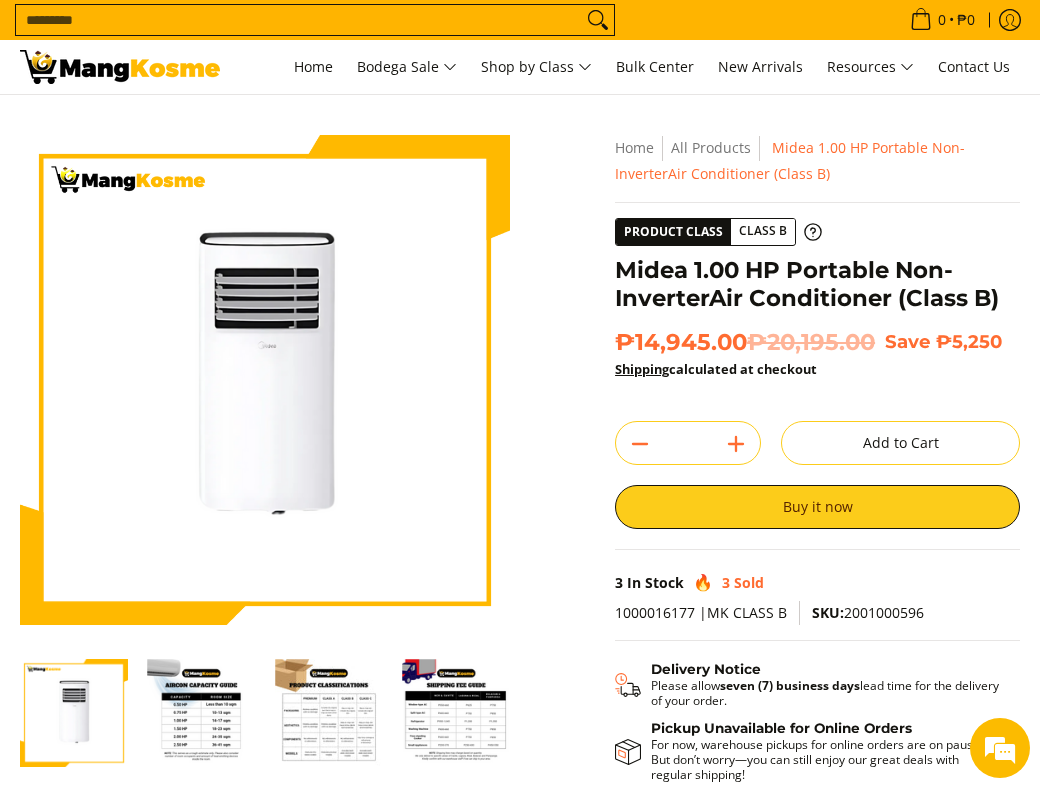click on "Skip to Main Content
Enable zoom Disable zoom
Enable zoom Disable zoom
Enable zoom Disable zoom
Enable zoom Disable zoom
Enable zoom Disable zoom
Home All Products" at bounding box center (520, 509) 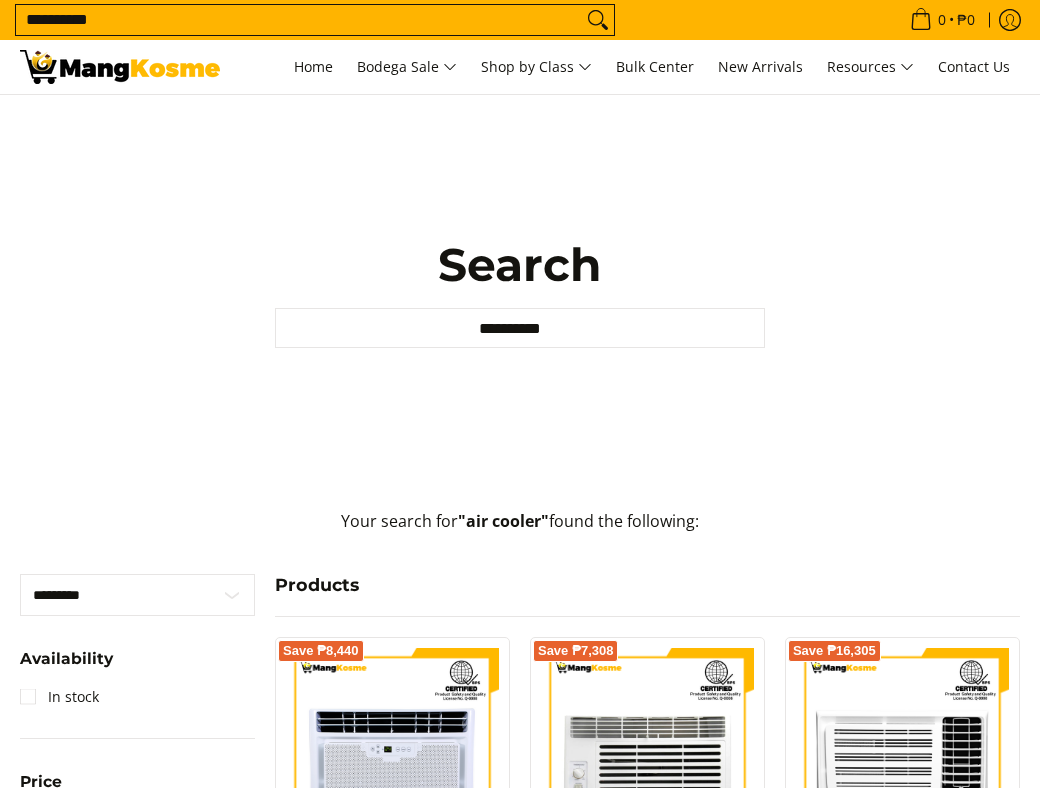 scroll, scrollTop: 916, scrollLeft: 0, axis: vertical 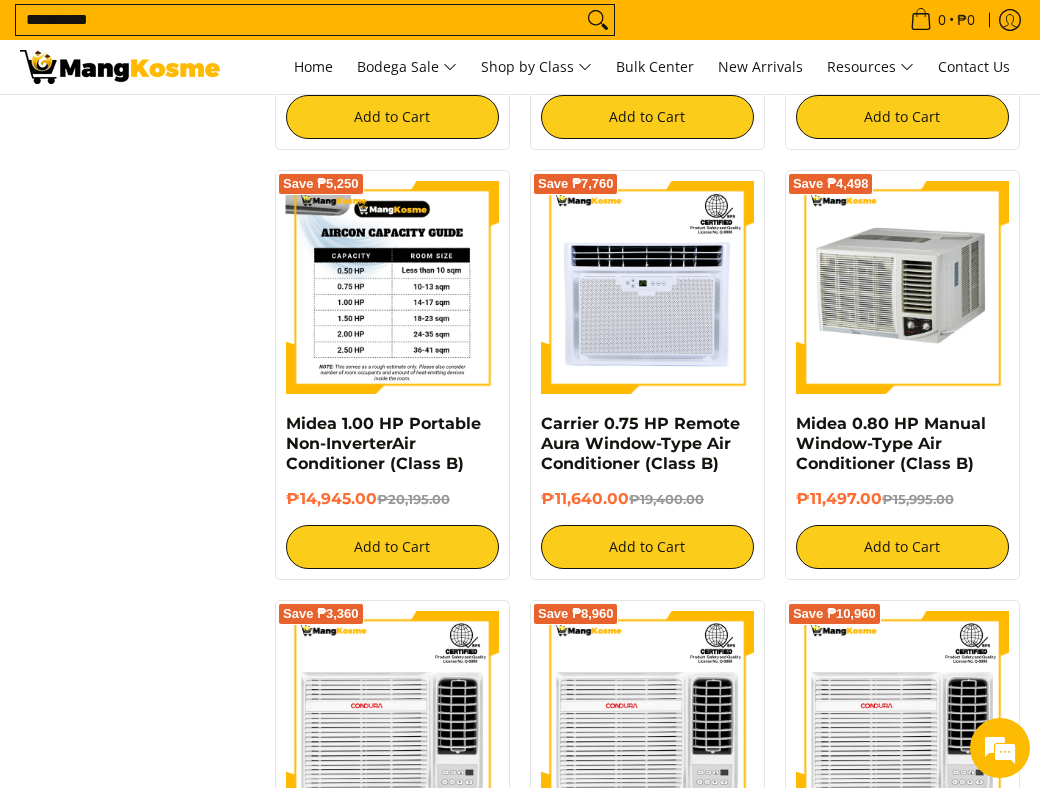 click at bounding box center (392, 287) 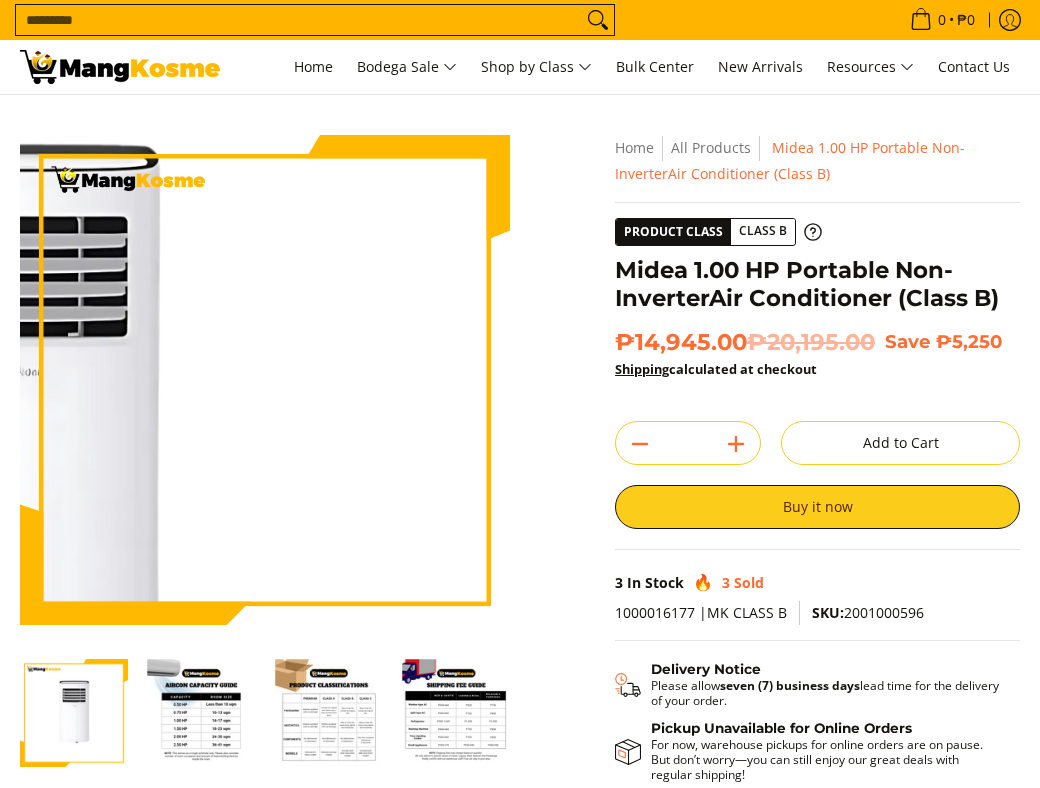 scroll, scrollTop: 0, scrollLeft: 0, axis: both 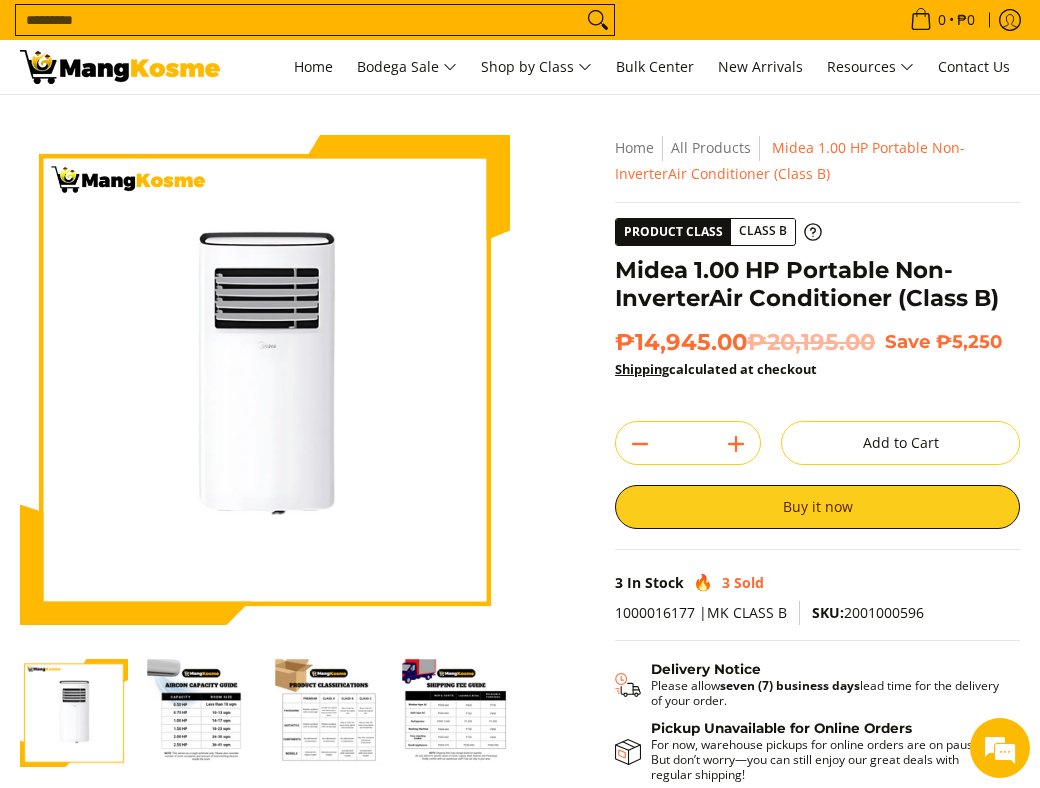 click at bounding box center [202, 713] 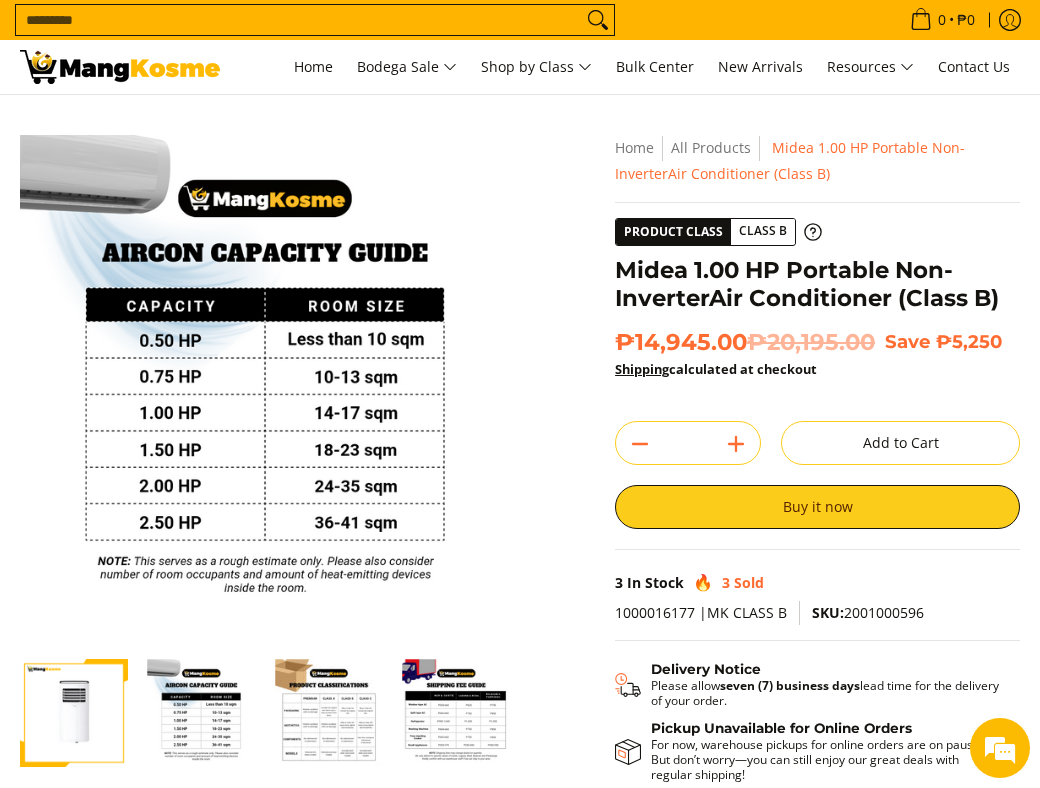 scroll, scrollTop: 0, scrollLeft: 0, axis: both 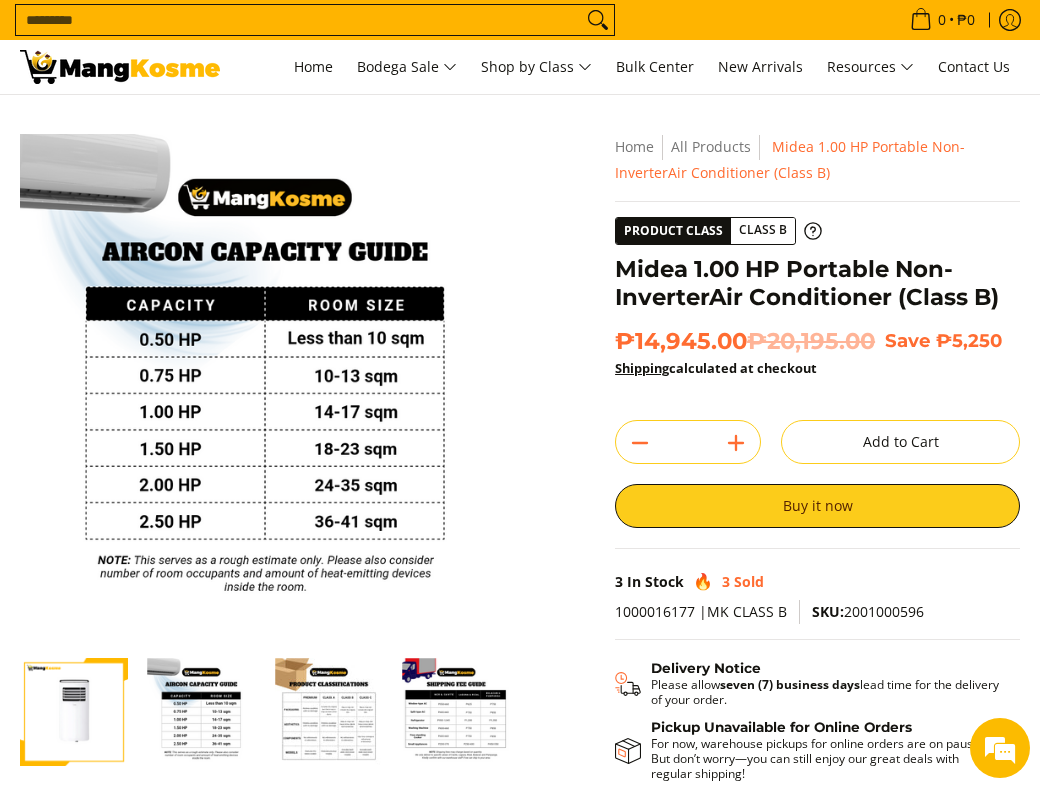 click on "Skip to Main Content
Enable zoom Disable zoom
Enable zoom Disable zoom
Enable zoom Disable zoom
Enable zoom Disable zoom
Enable zoom Disable zoom
Home All Products" at bounding box center (520, 508) 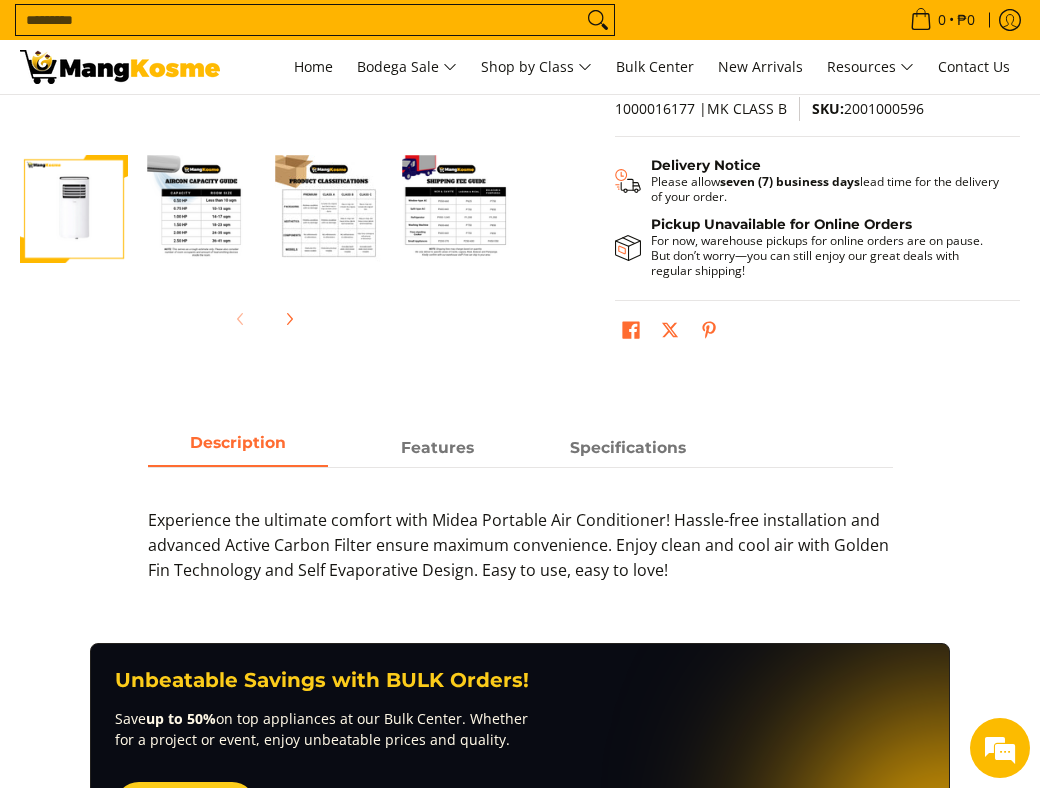 scroll, scrollTop: 514, scrollLeft: 0, axis: vertical 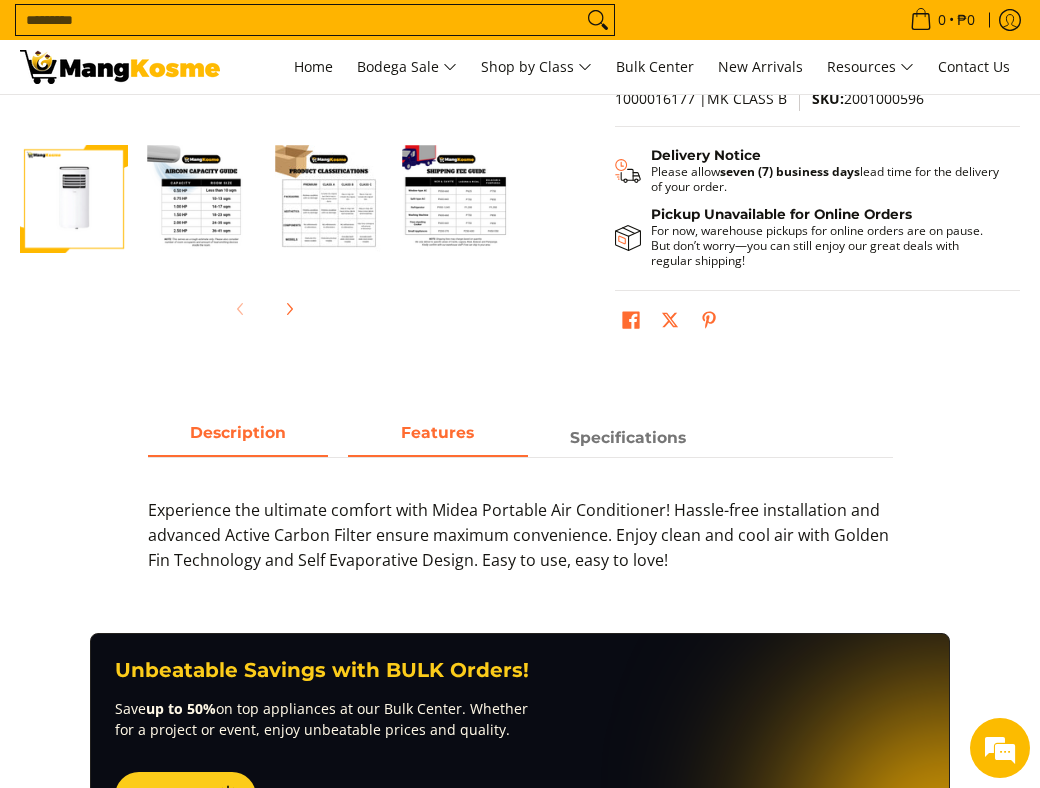 click on "Features" at bounding box center [438, 438] 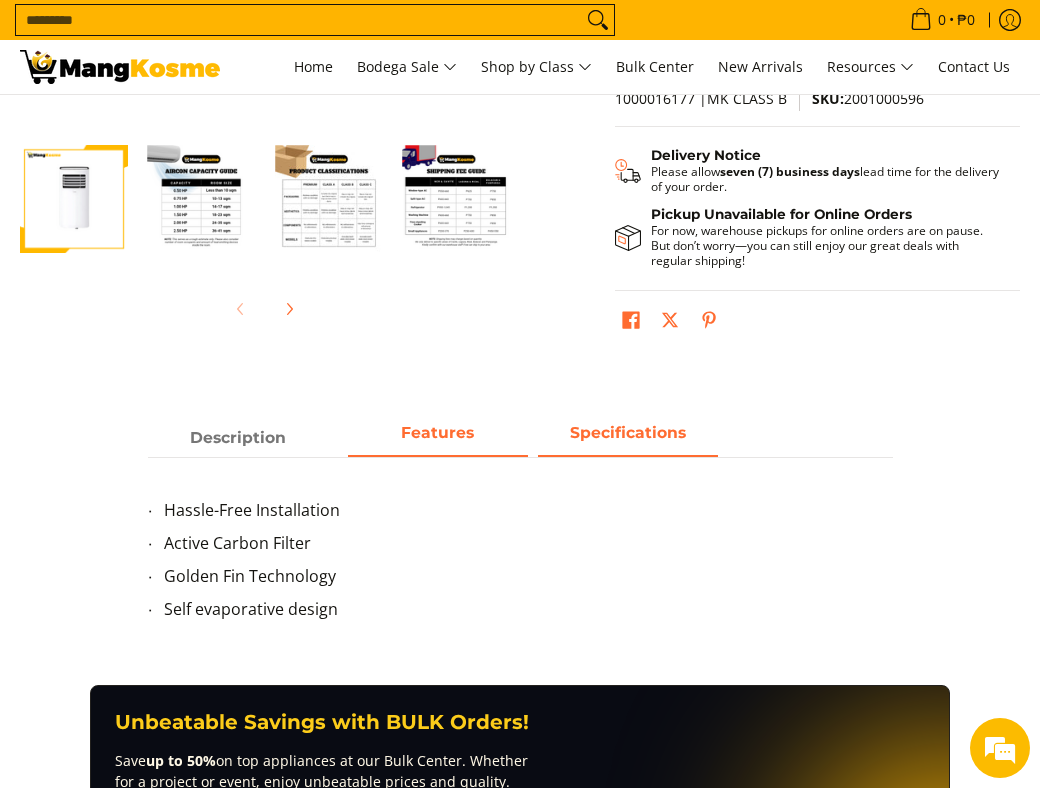 click on "Specifications" at bounding box center [628, 438] 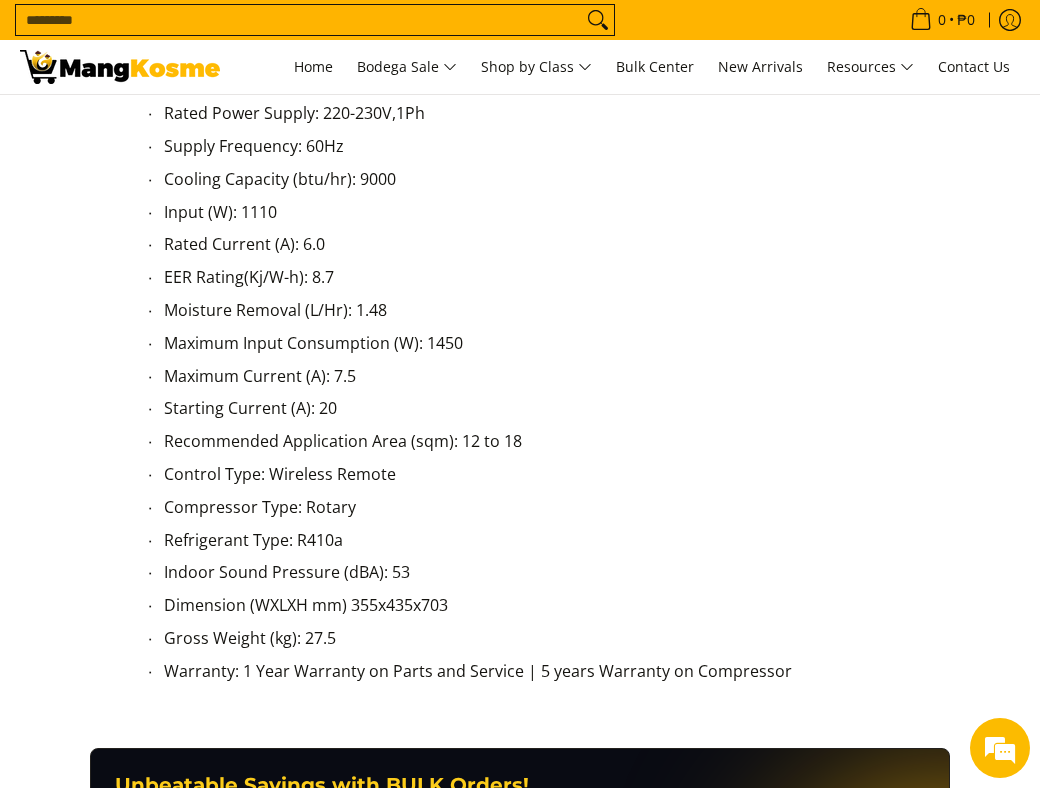scroll, scrollTop: 869, scrollLeft: 0, axis: vertical 